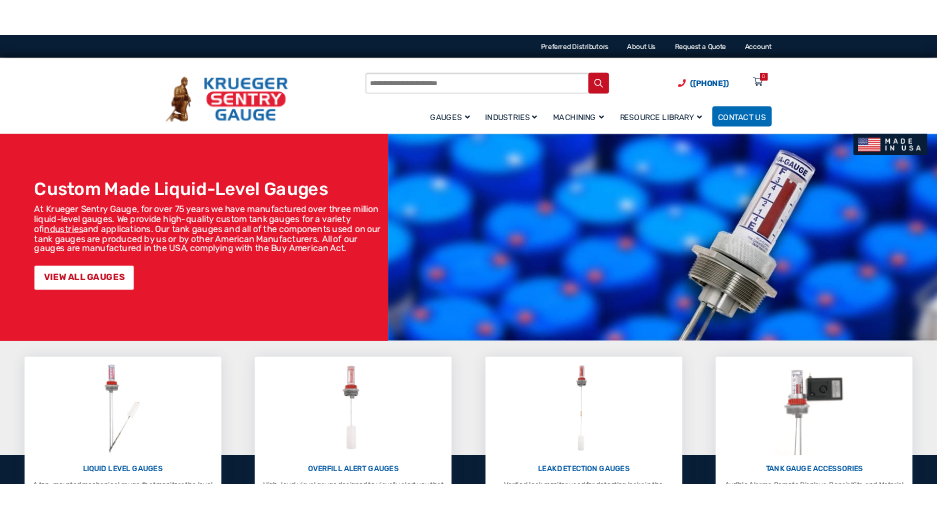 scroll, scrollTop: 0, scrollLeft: 0, axis: both 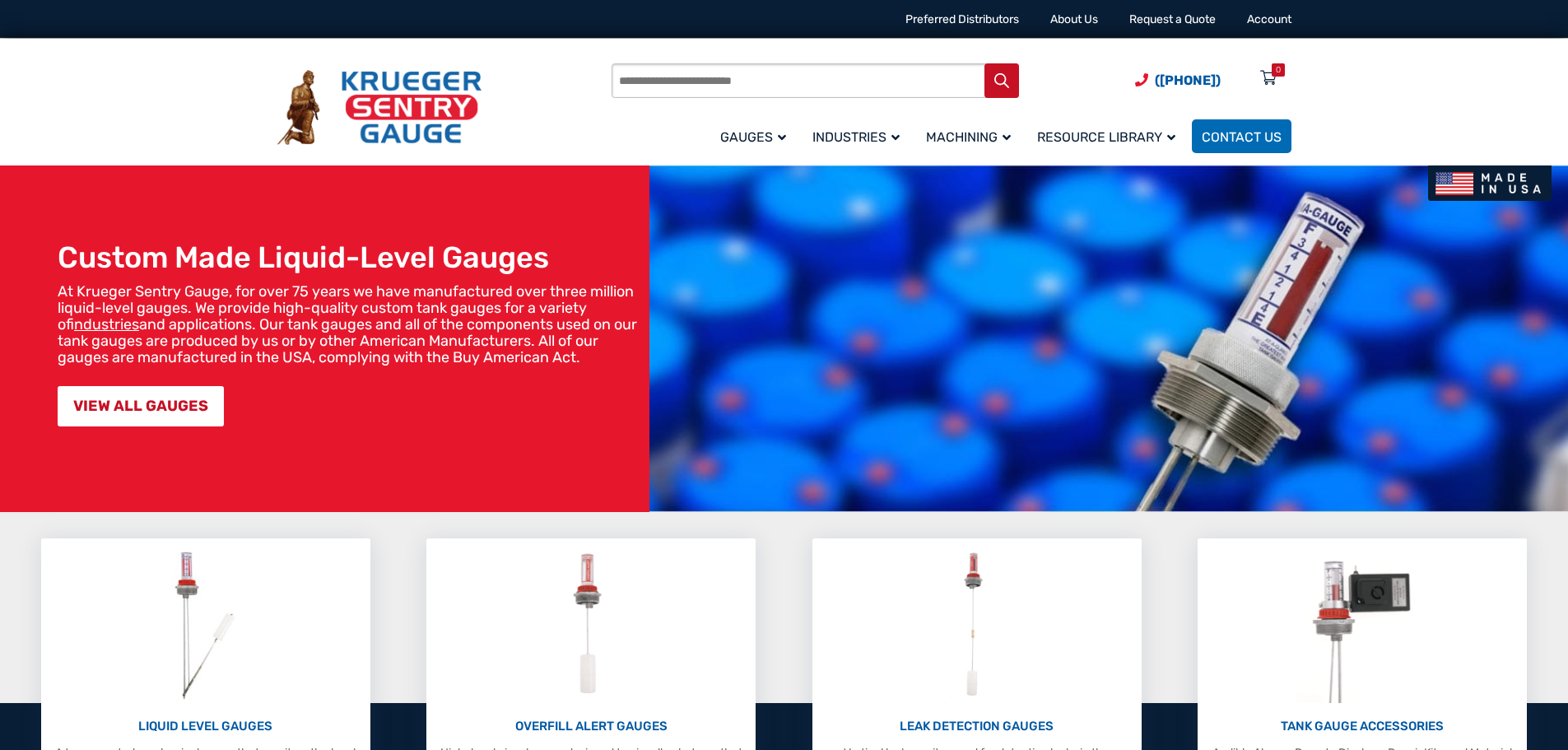 click on "Products search" at bounding box center (815, 81) 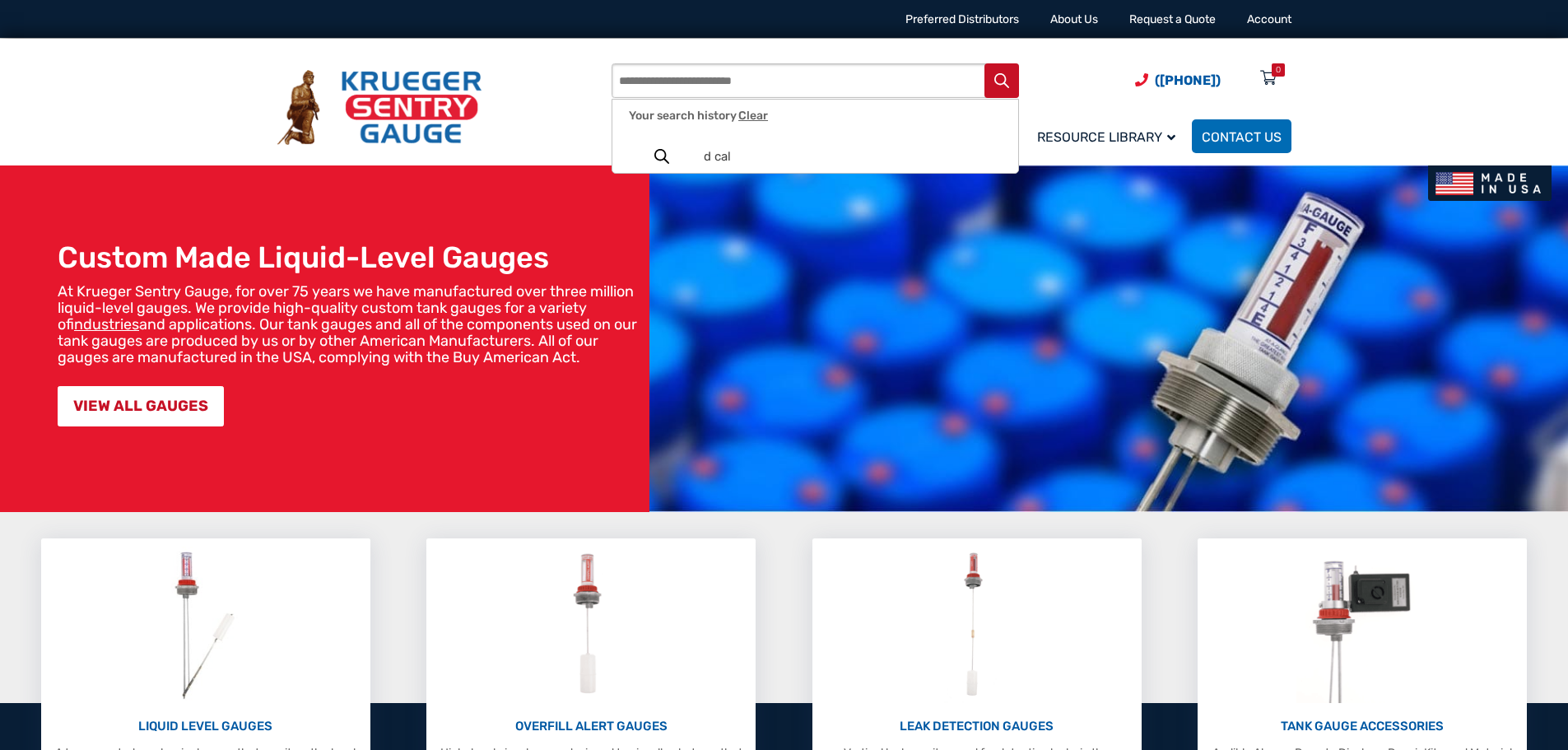 paste on "********" 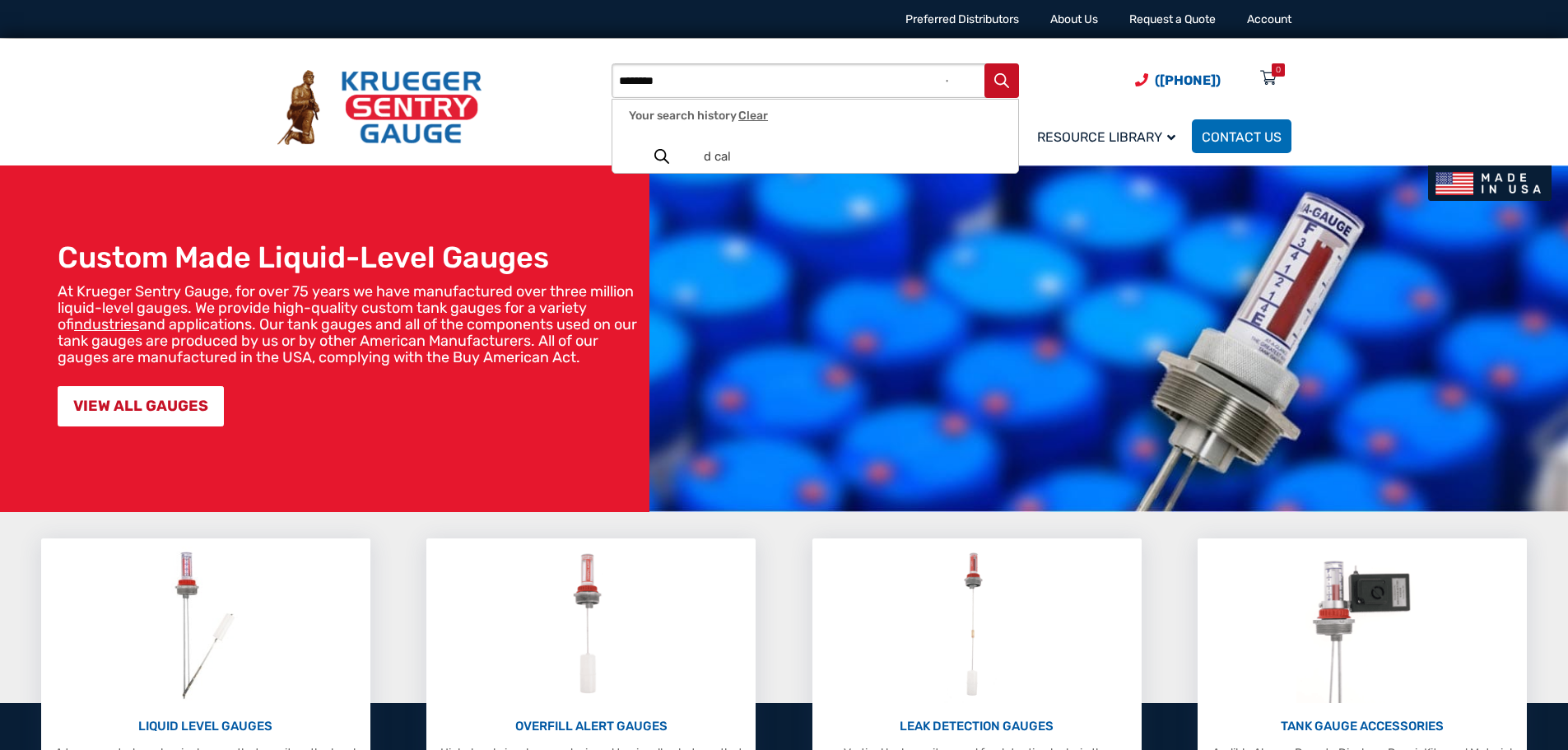 type on "********" 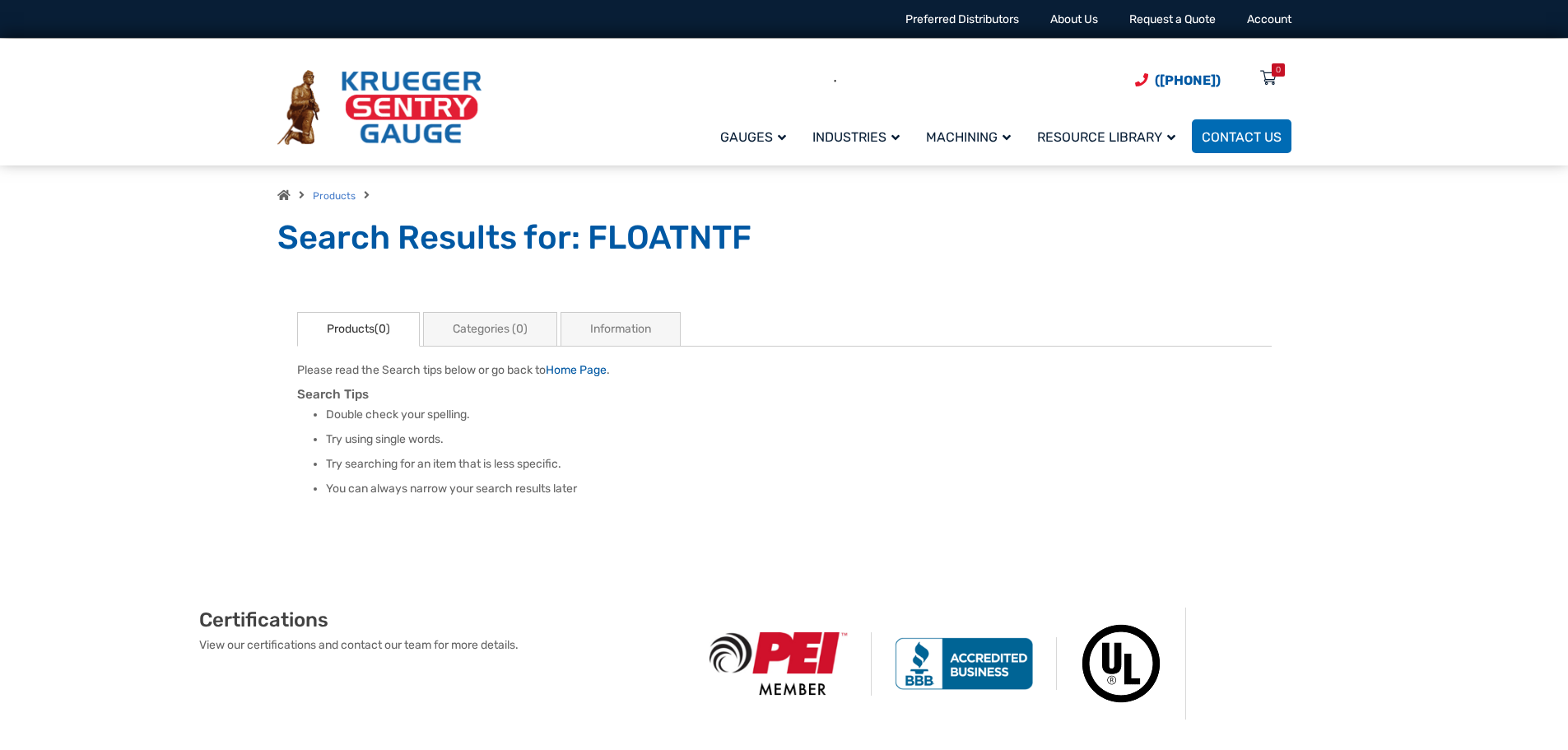 scroll, scrollTop: 0, scrollLeft: 0, axis: both 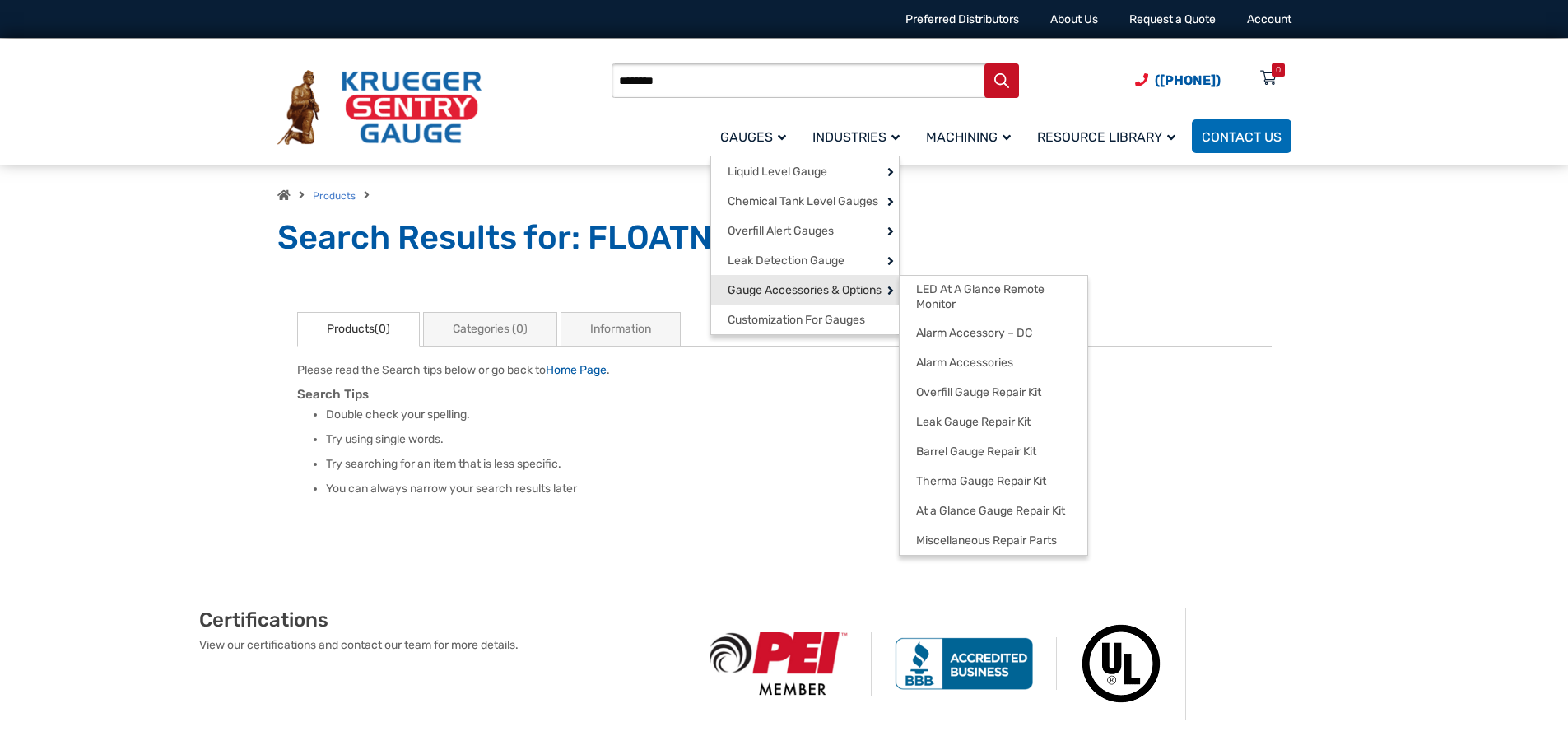 click on "Gauge Accessories & Options" at bounding box center [804, 291] 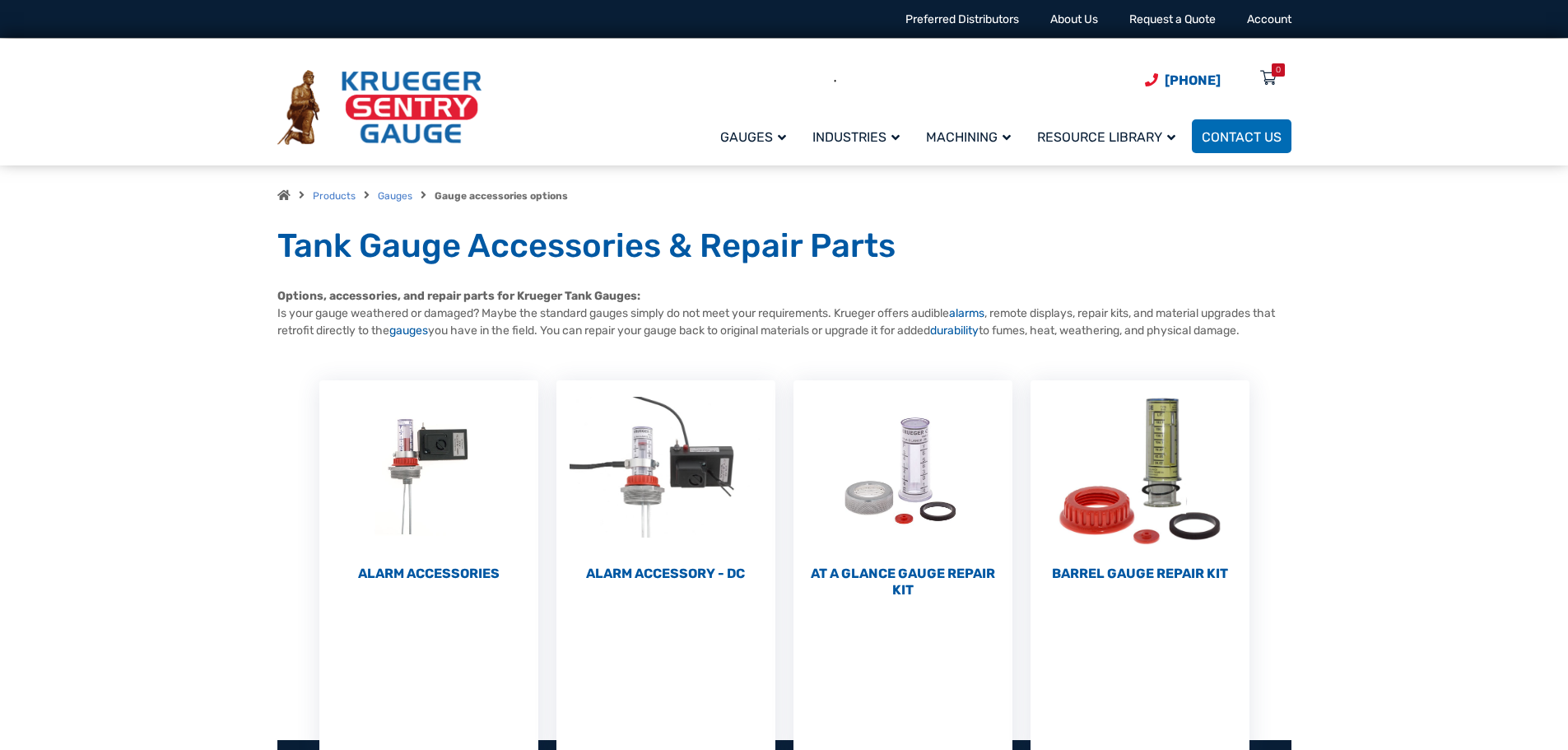 scroll, scrollTop: 0, scrollLeft: 0, axis: both 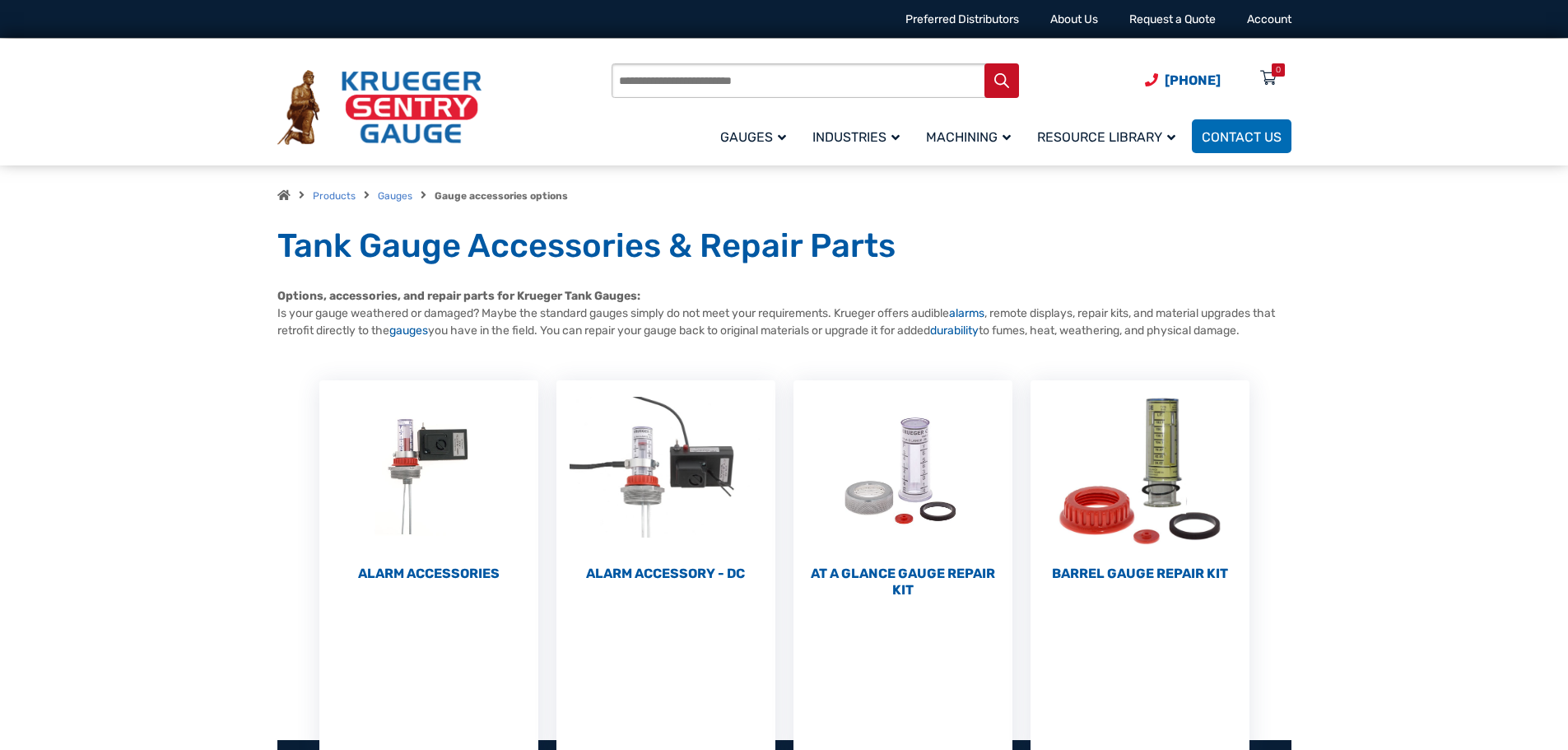 click on "Products search" at bounding box center [815, 81] 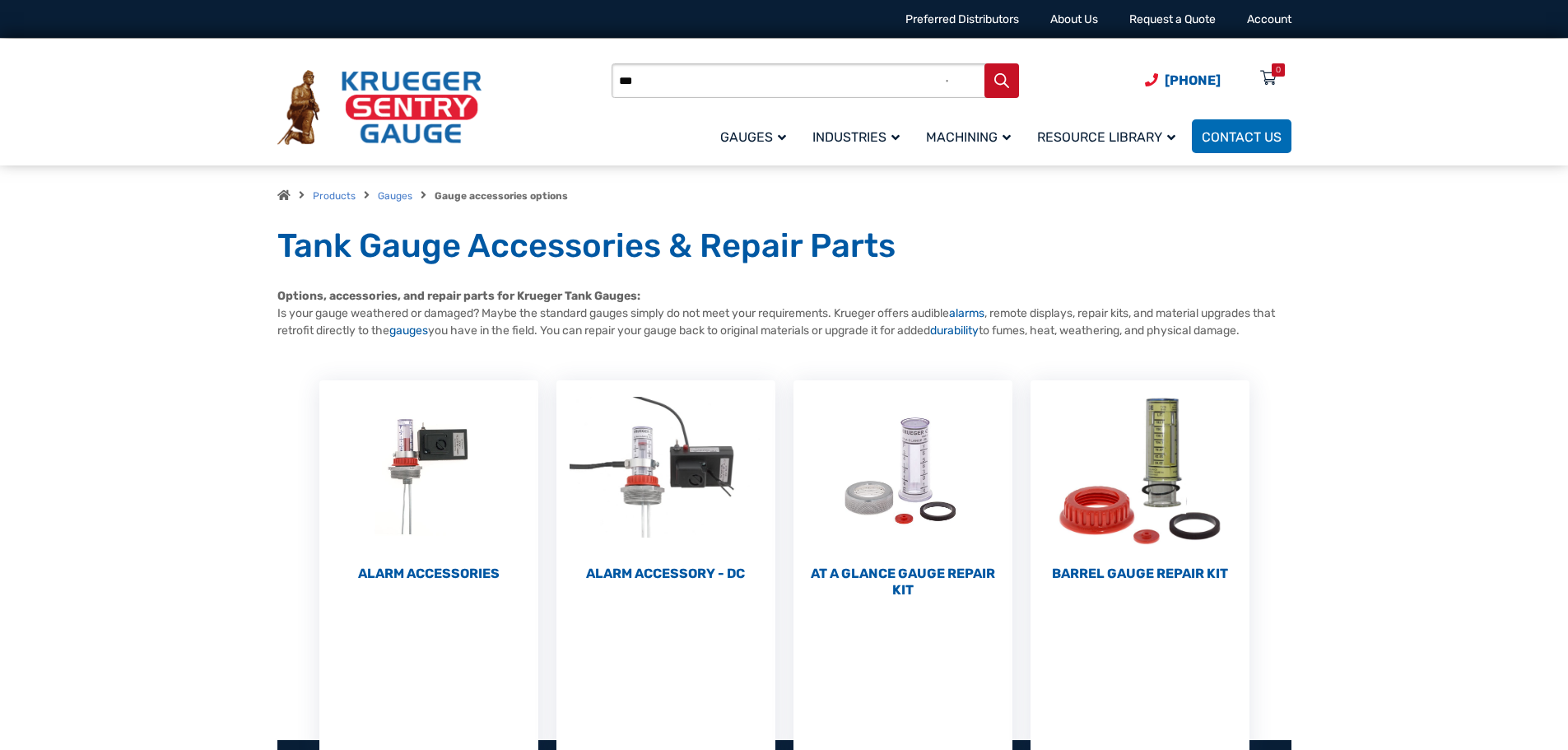 type on "***" 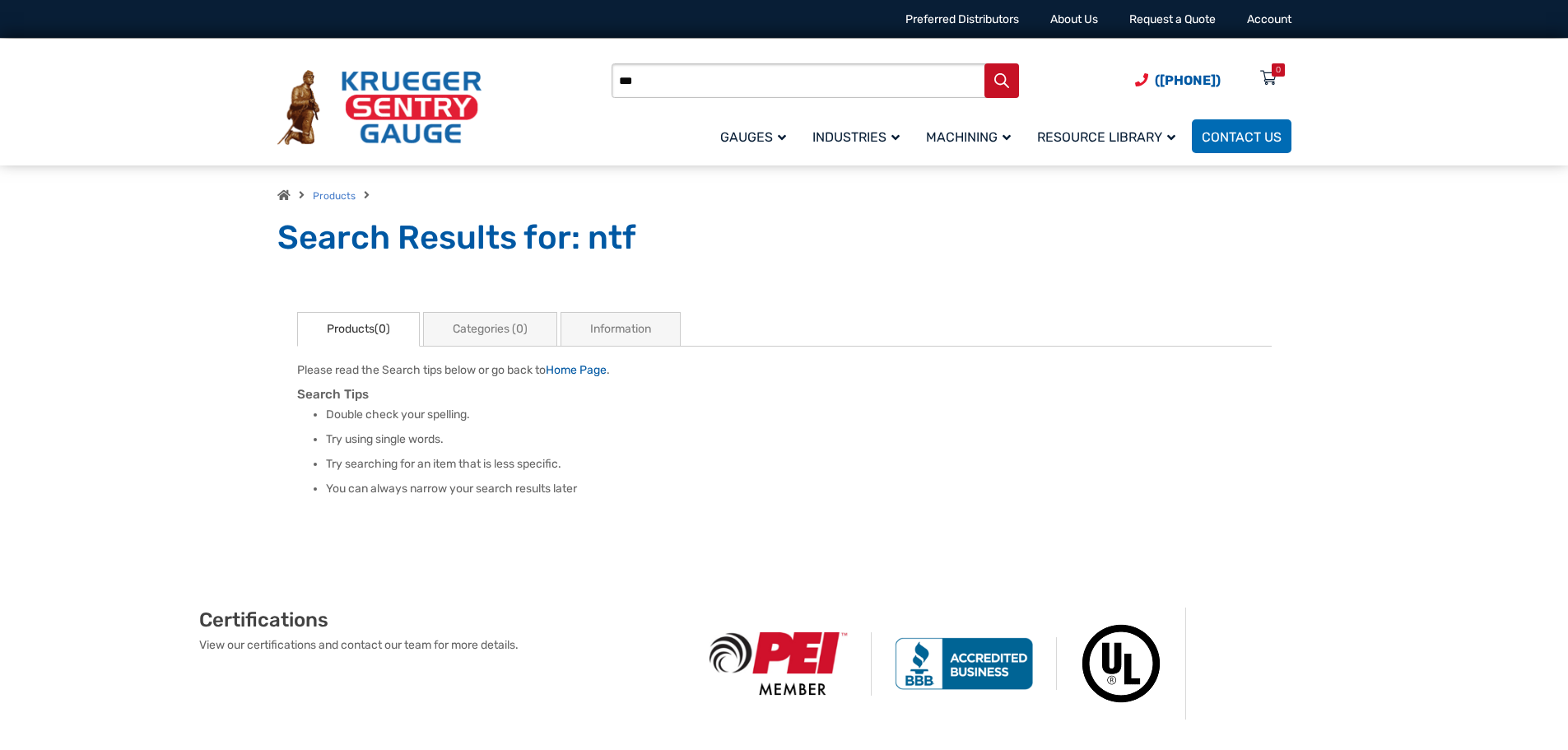 scroll, scrollTop: 0, scrollLeft: 0, axis: both 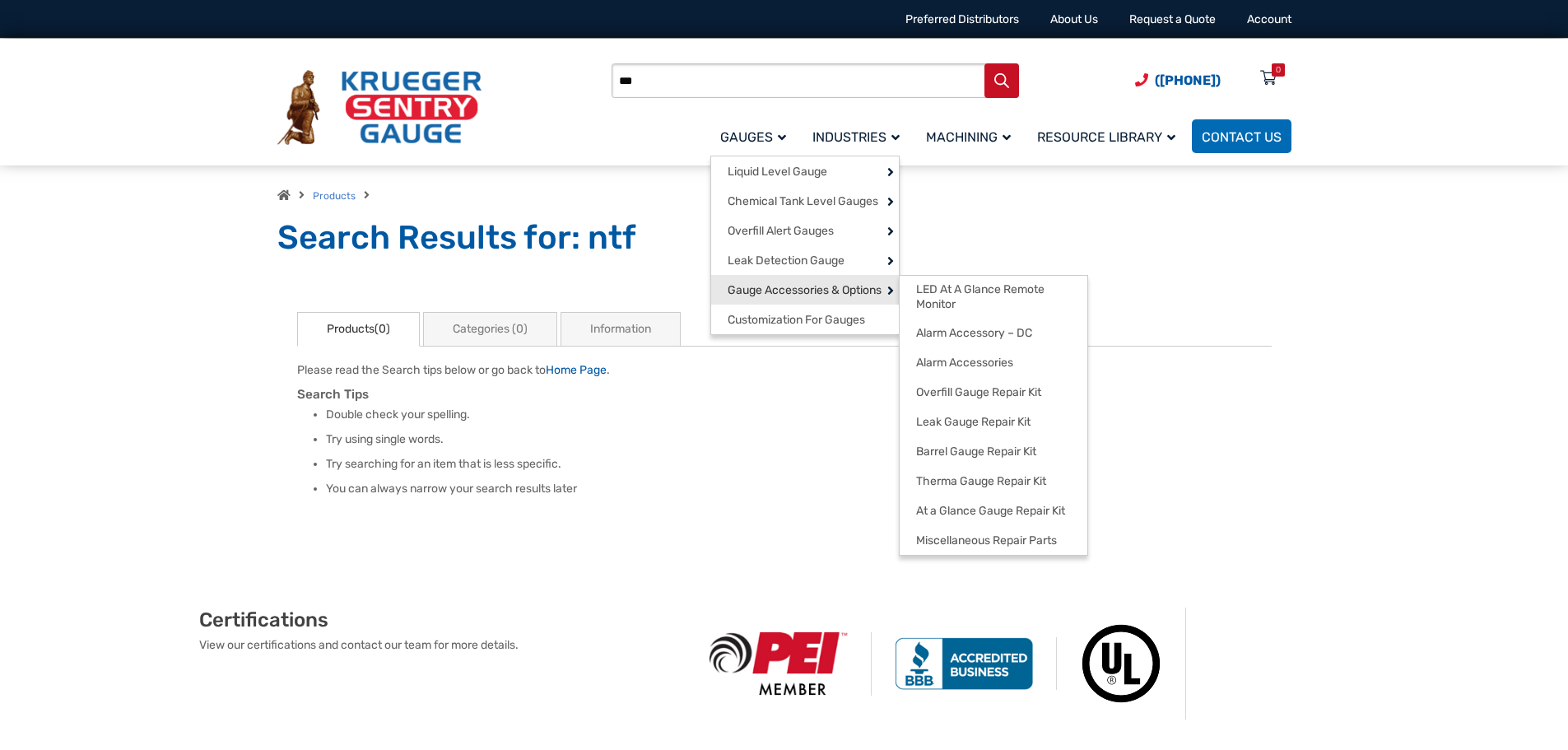 click on "Gauge Accessories & Options" at bounding box center (804, 291) 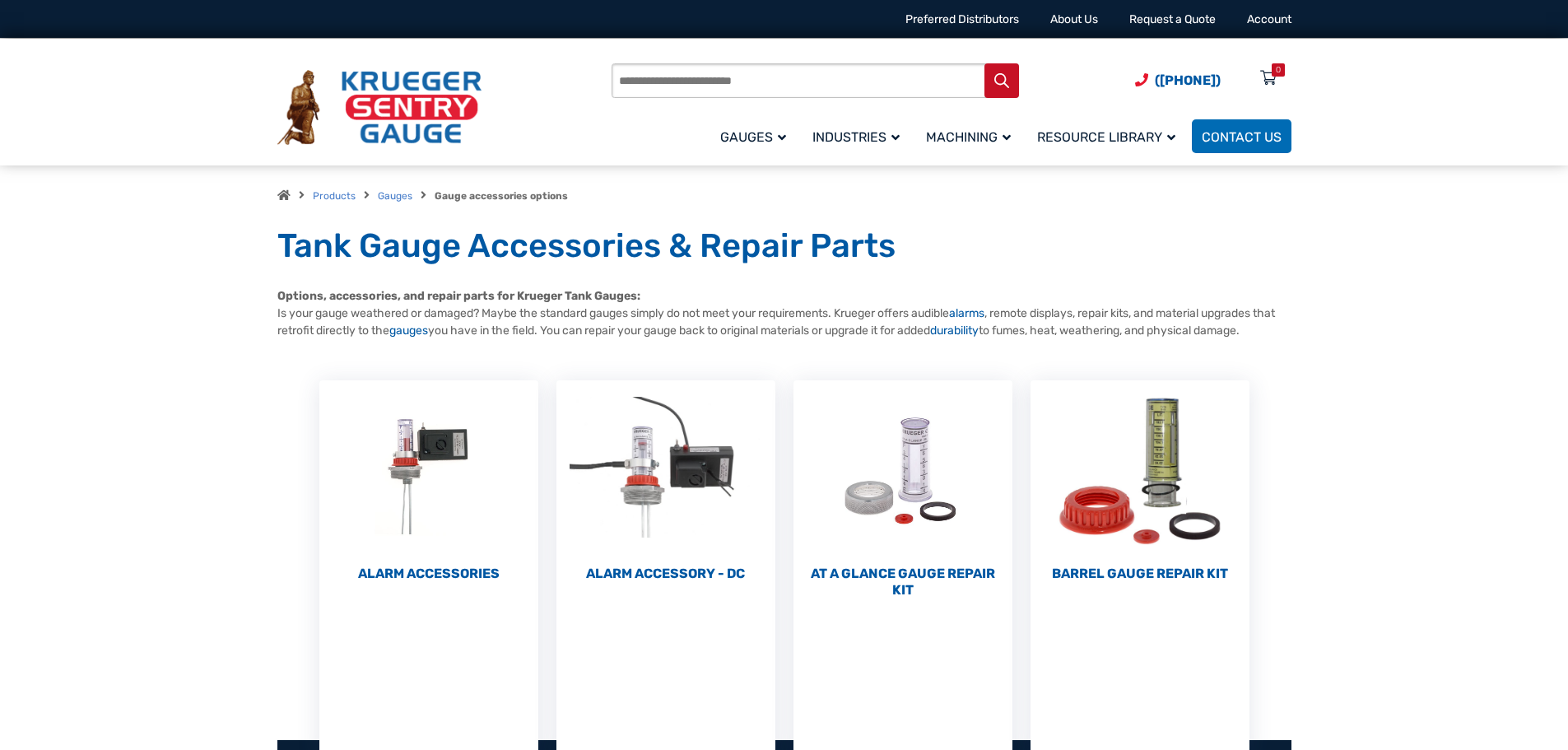 scroll, scrollTop: 0, scrollLeft: 0, axis: both 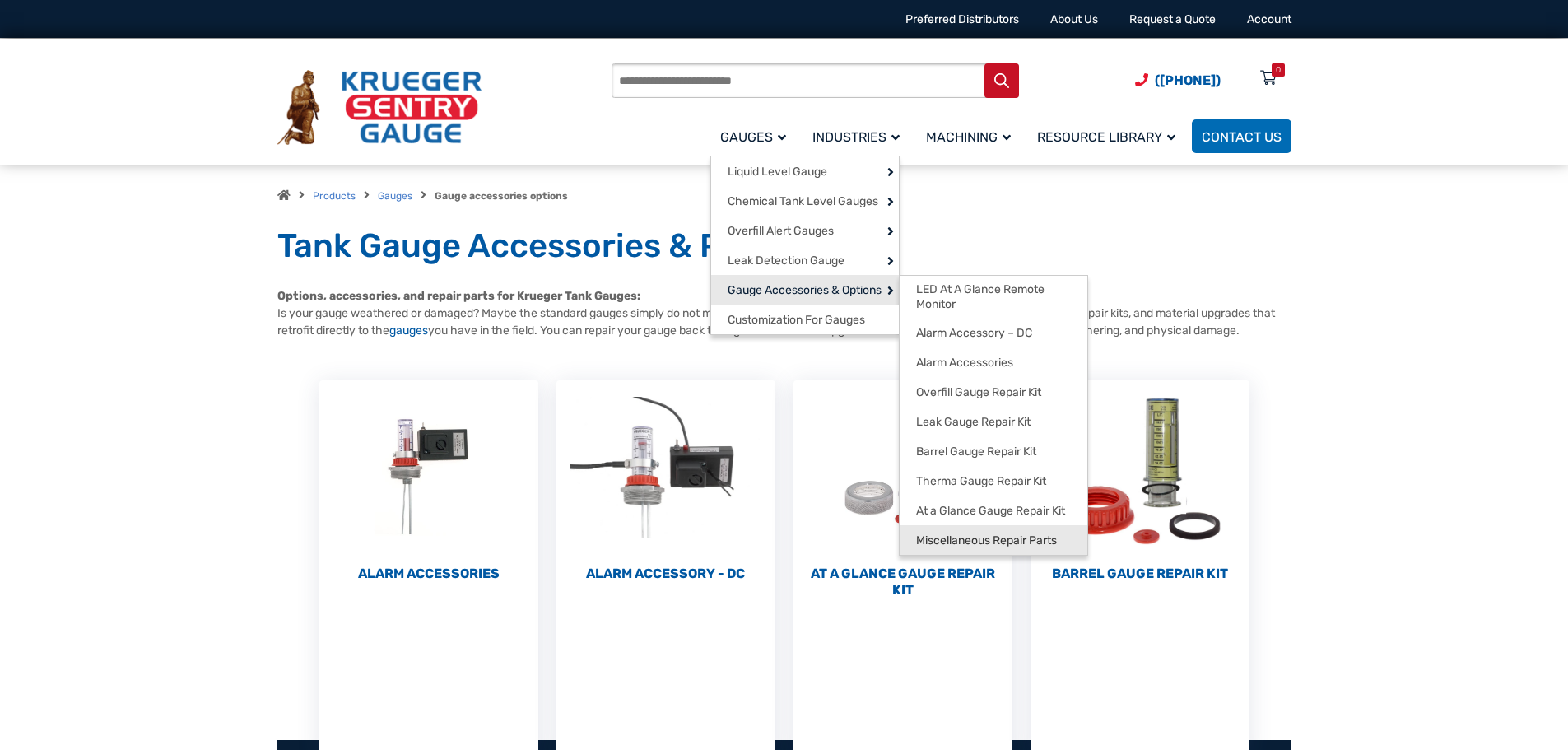 click on "Miscellaneous Repair Parts" at bounding box center [986, 541] 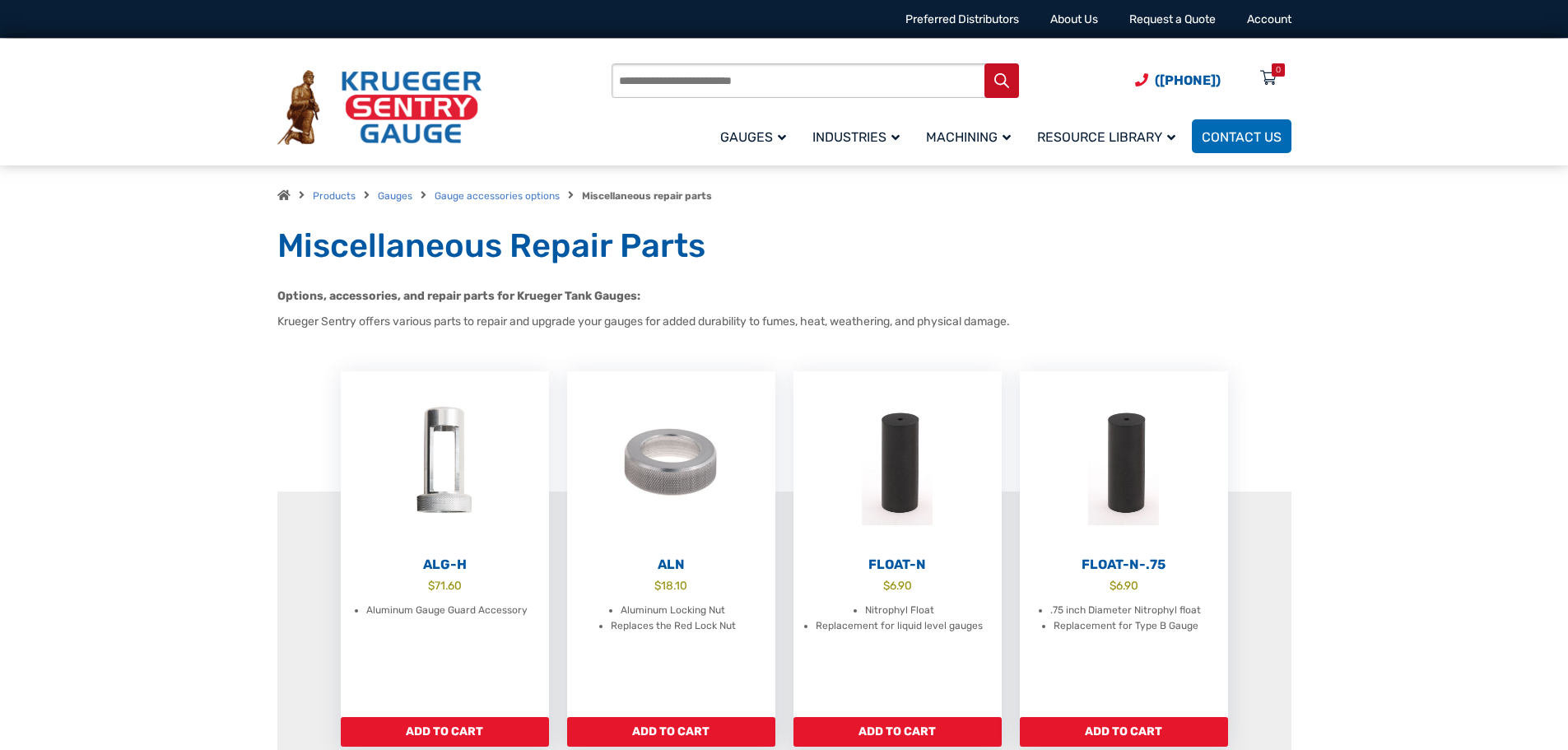scroll, scrollTop: 0, scrollLeft: 0, axis: both 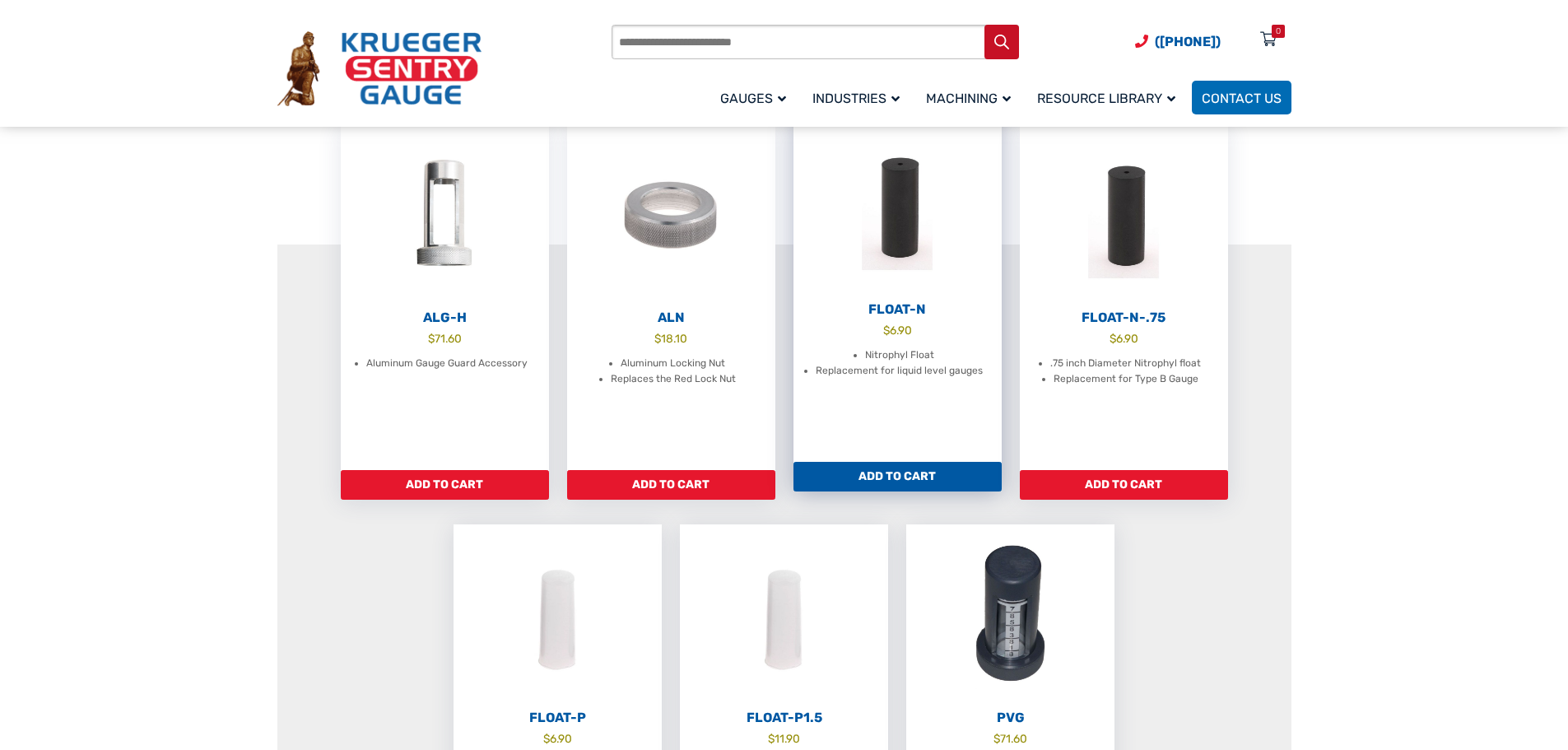 click on "Float-N" at bounding box center [897, 310] 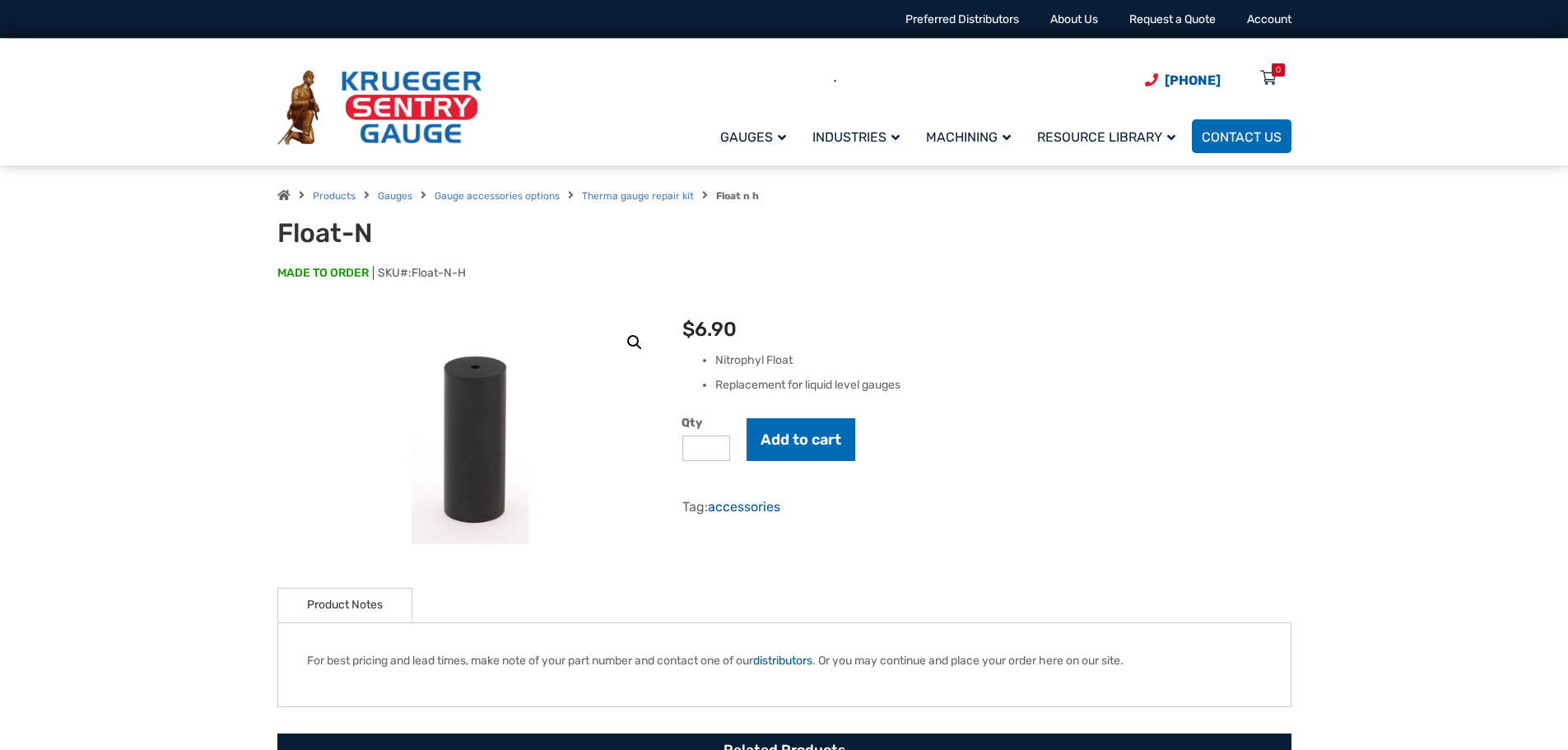 scroll, scrollTop: 0, scrollLeft: 0, axis: both 